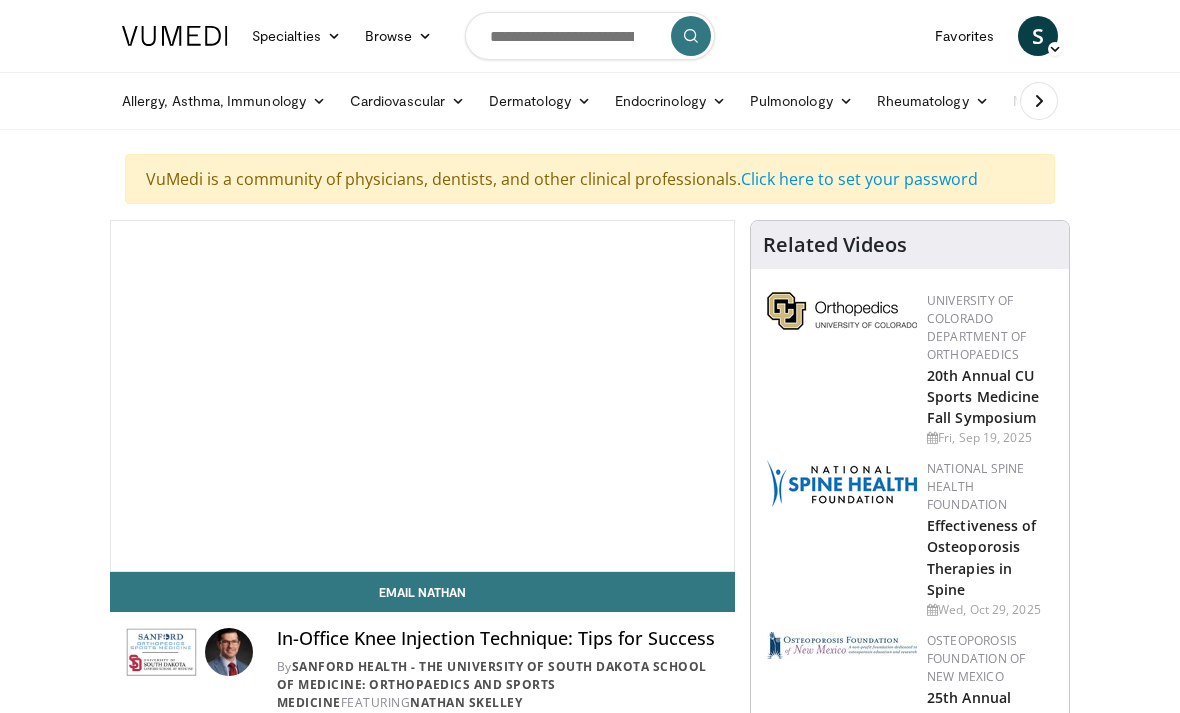 scroll, scrollTop: 0, scrollLeft: 0, axis: both 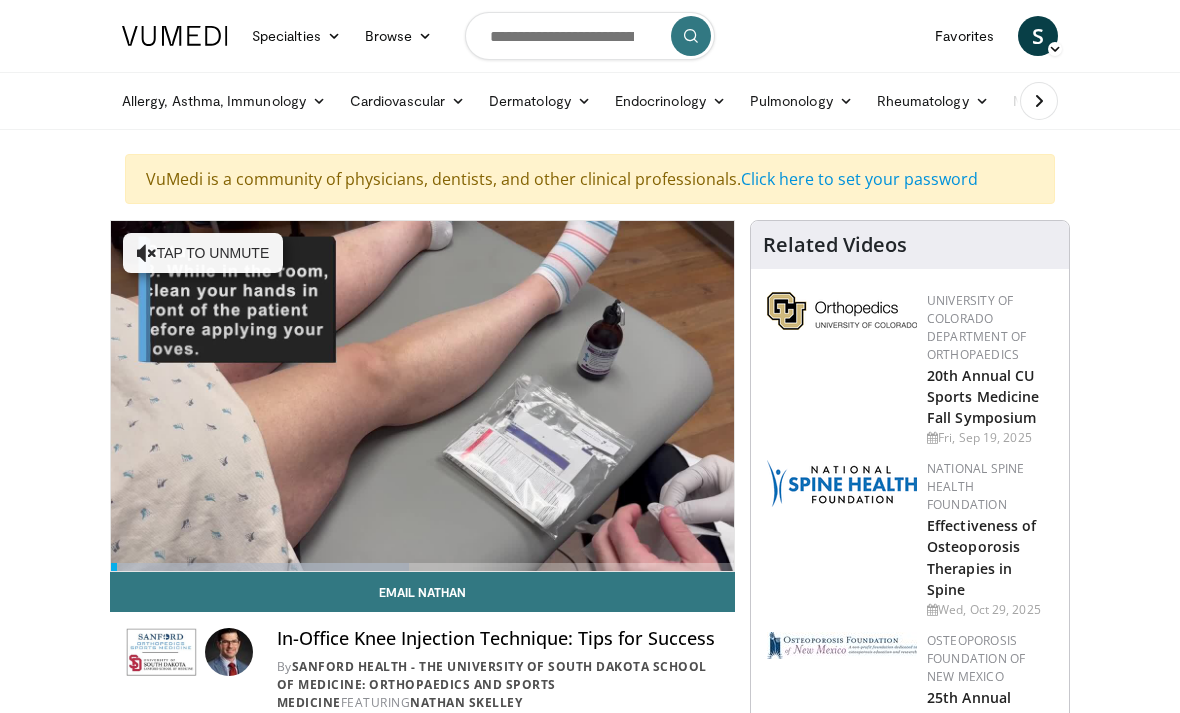 click on "10 seconds
Tap to unmute" at bounding box center (422, 396) 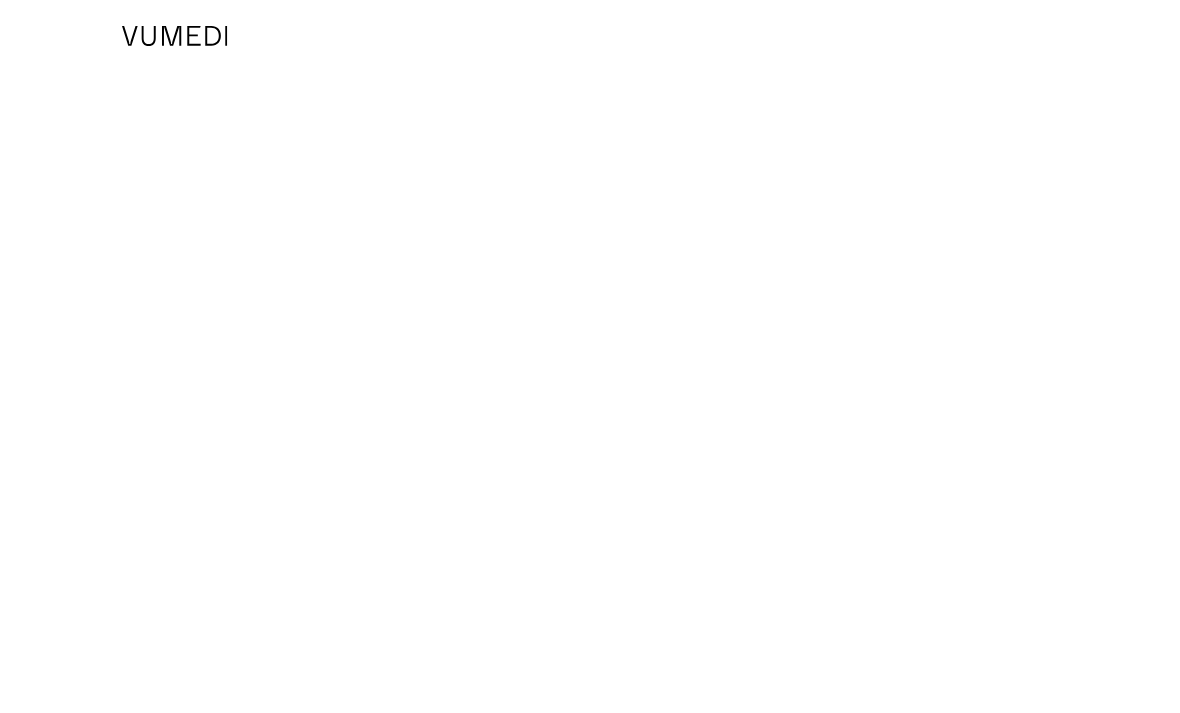 scroll, scrollTop: 0, scrollLeft: 0, axis: both 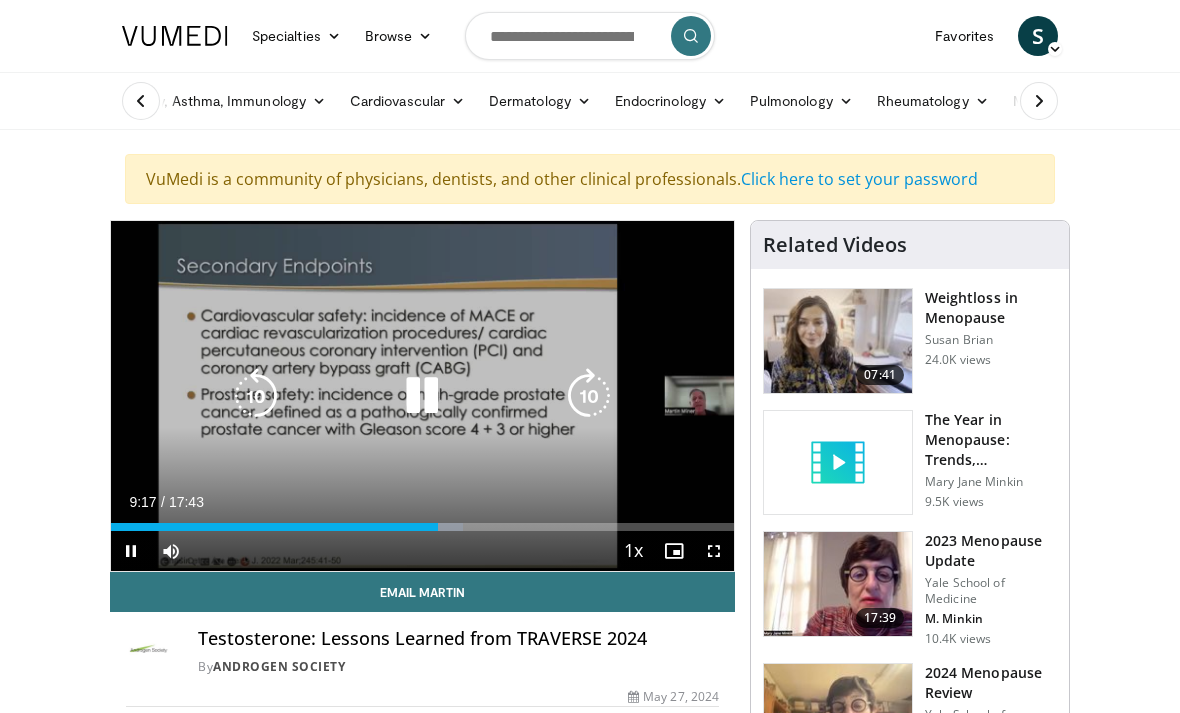 click at bounding box center (422, 396) 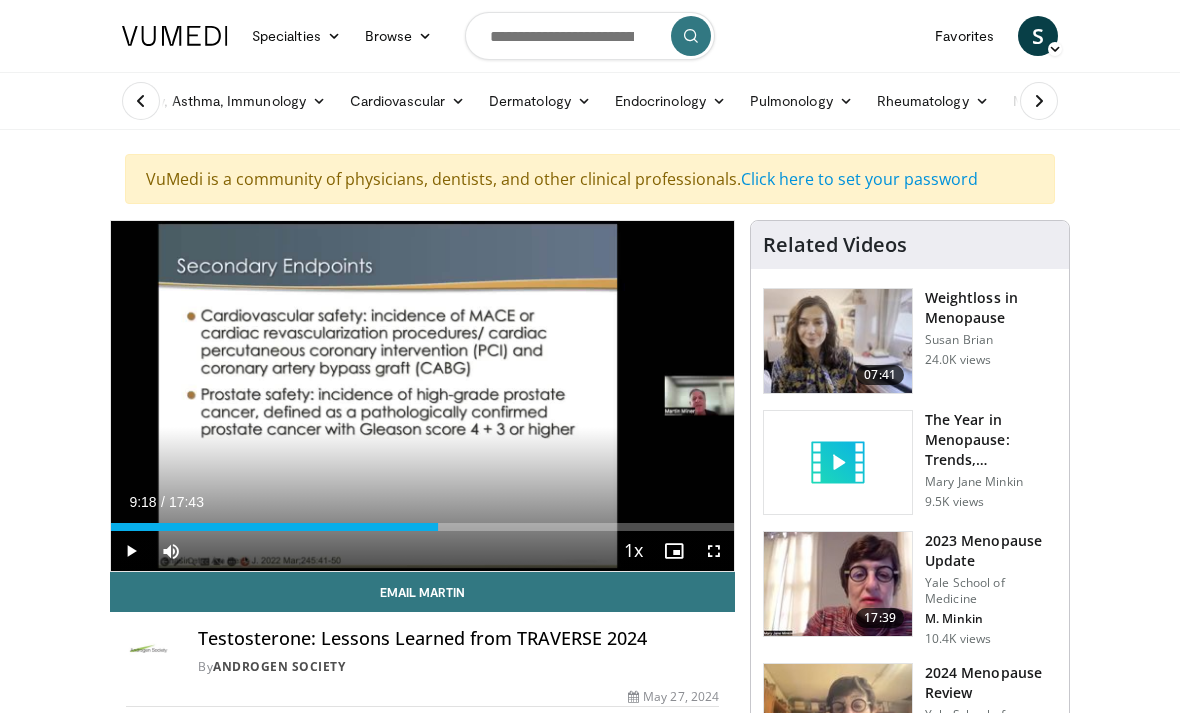 click at bounding box center (422, 396) 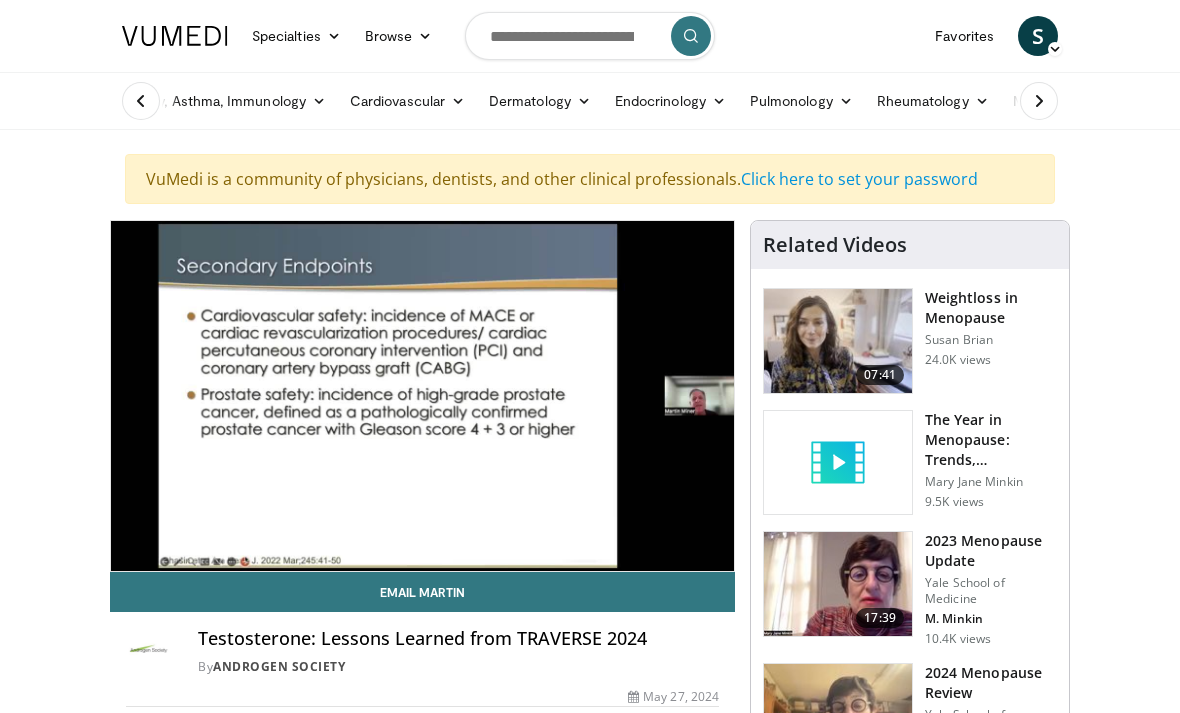click on "Specialties
Adult & Family Medicine
Allergy, Asthma, Immunology
Anesthesiology
Cardiology
Dental
Dermatology
Endocrinology
Gastroenterology & Hepatology
General Surgery
Hematology & Oncology
Infectious Disease
Nephrology
Neurology
Neurosurgery
Obstetrics & Gynecology
Ophthalmology
Oral Maxillofacial
Orthopaedics
Otolaryngology
Pediatrics
Plastic Surgery
Podiatry
Psychiatry
Pulmonology
Radiation Oncology
Radiology
Rheumatology
Urology" at bounding box center (590, 5659) 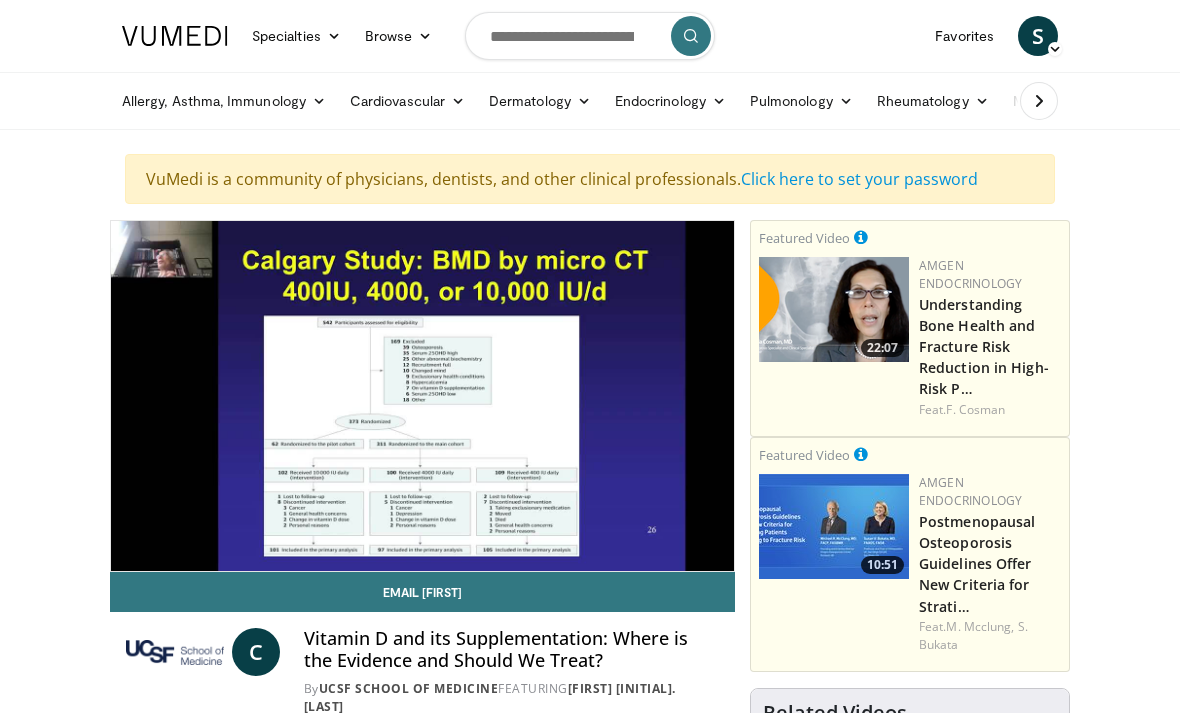 scroll, scrollTop: 0, scrollLeft: 0, axis: both 